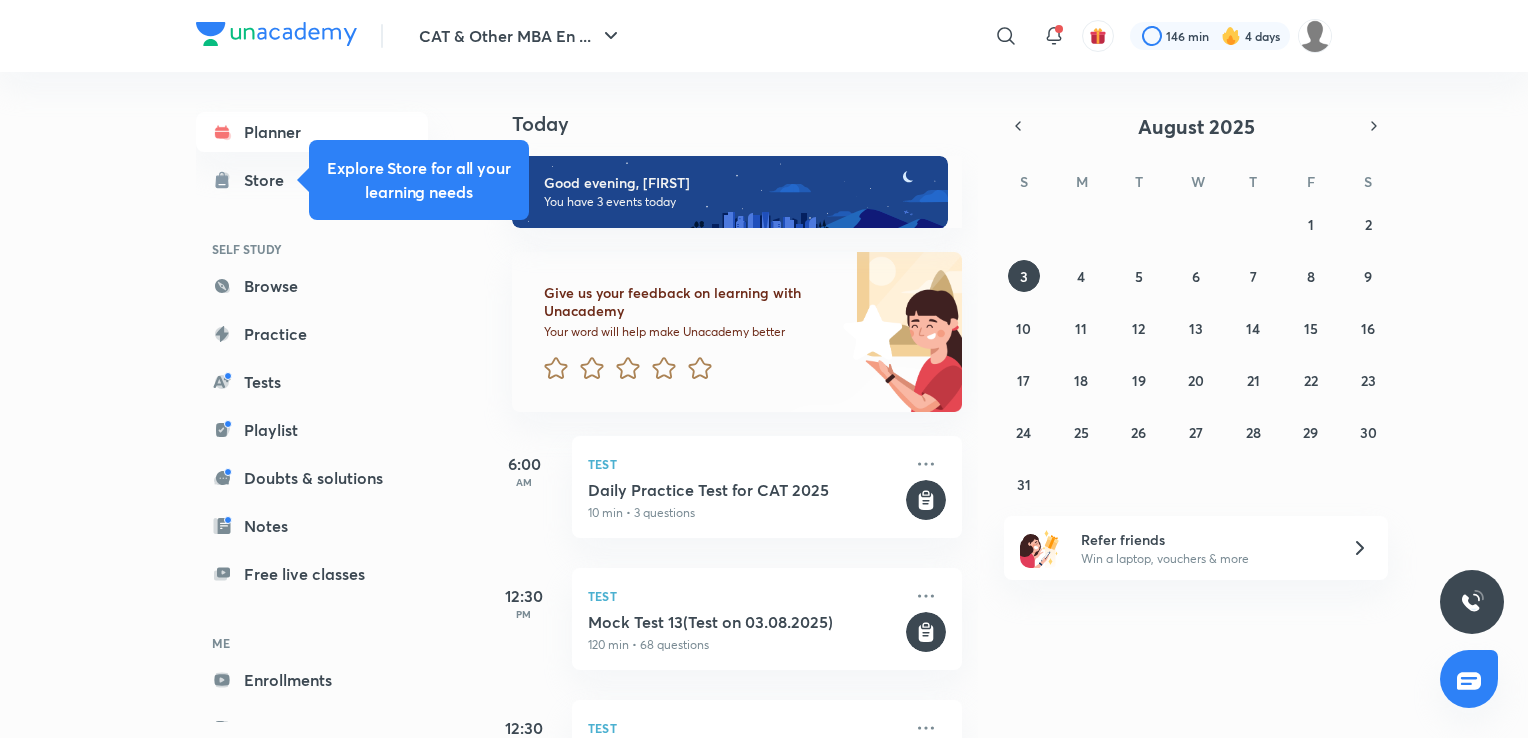 scroll, scrollTop: 0, scrollLeft: 0, axis: both 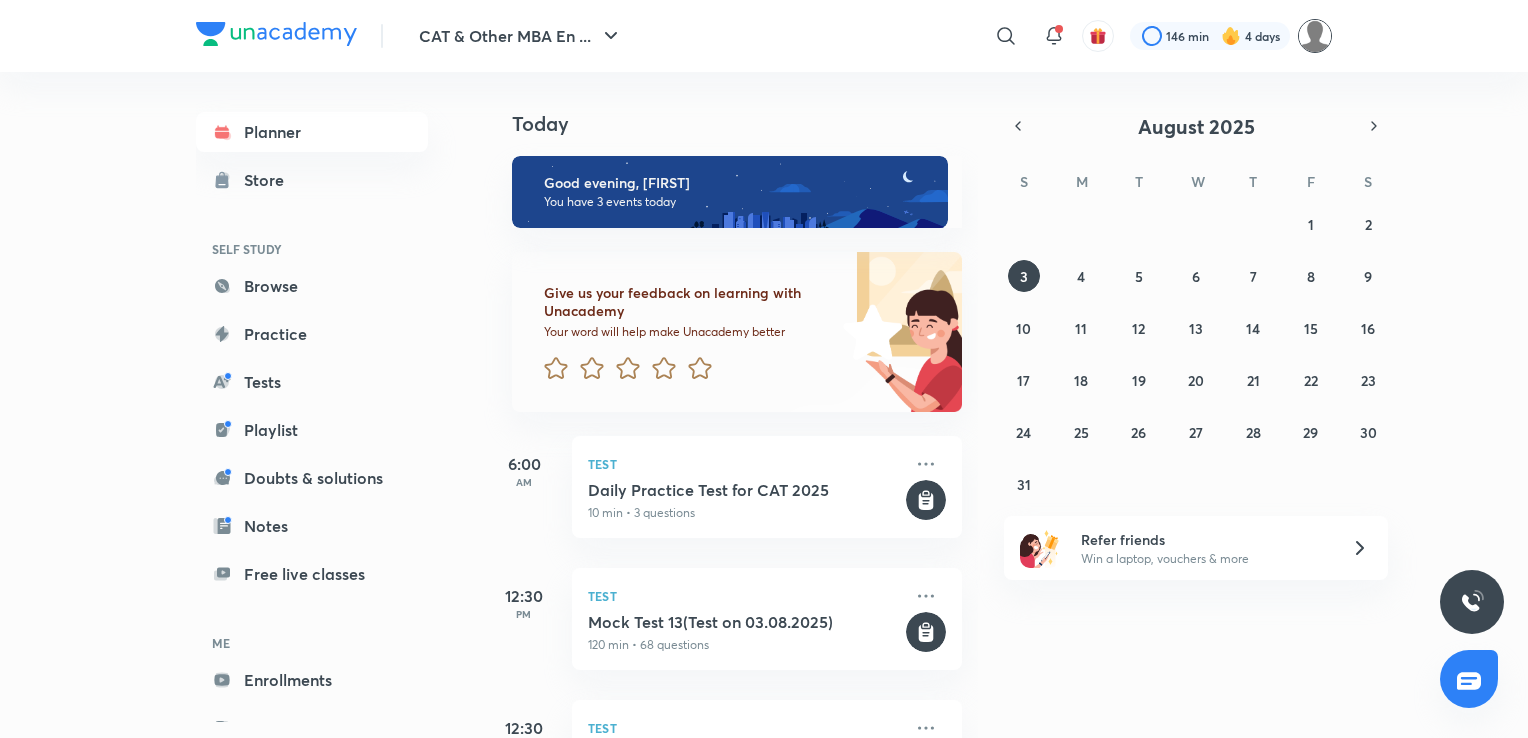 click at bounding box center [1315, 36] 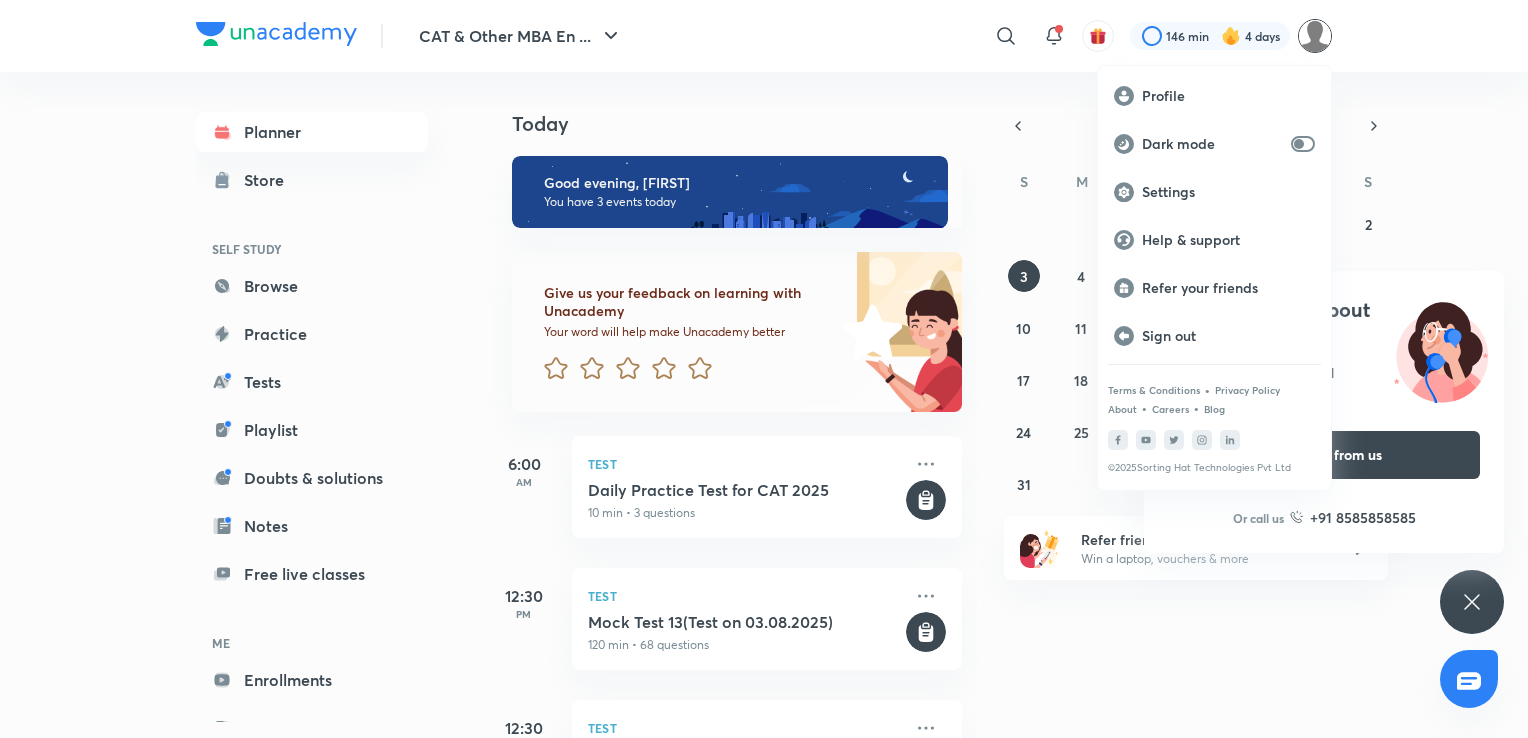 click at bounding box center [764, 369] 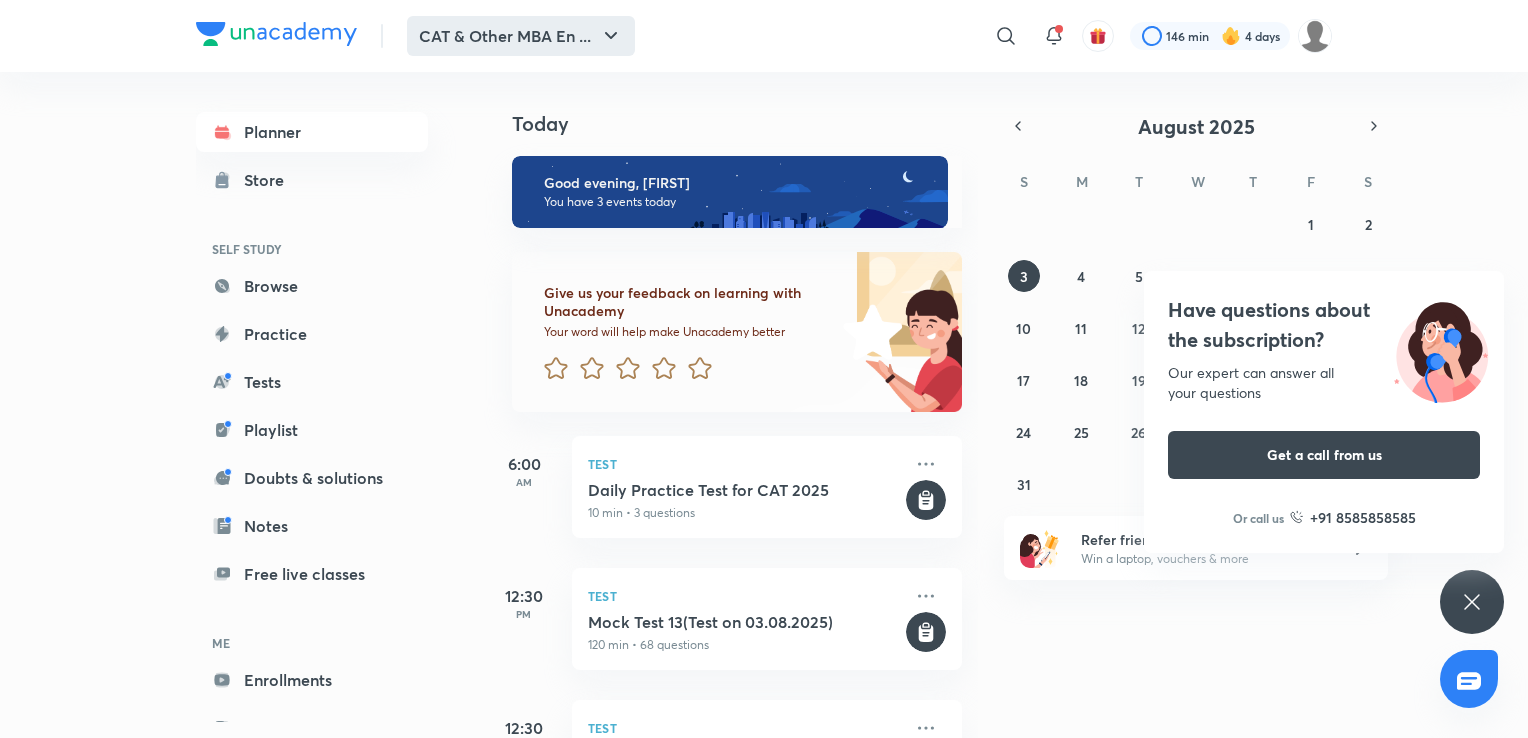 click 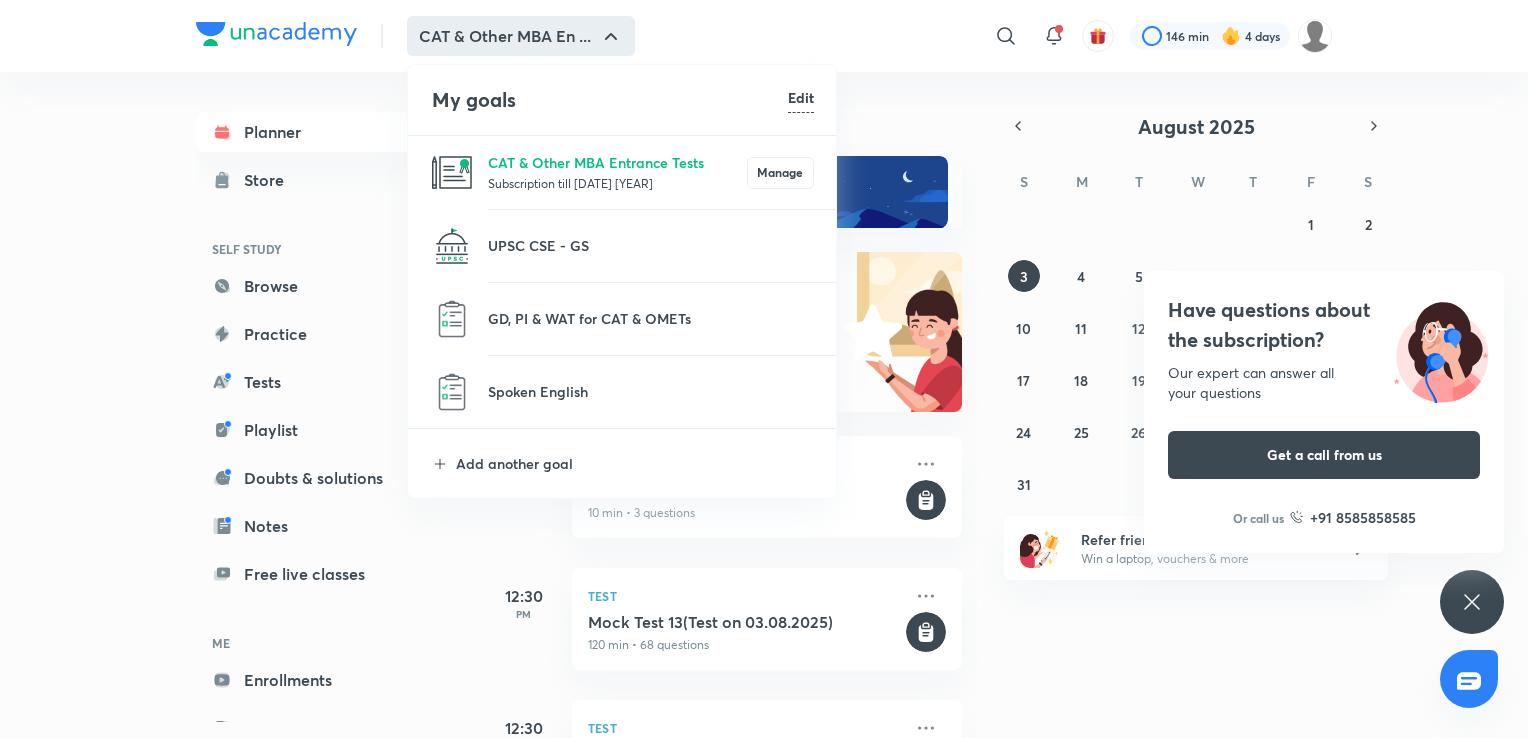 click at bounding box center (764, 369) 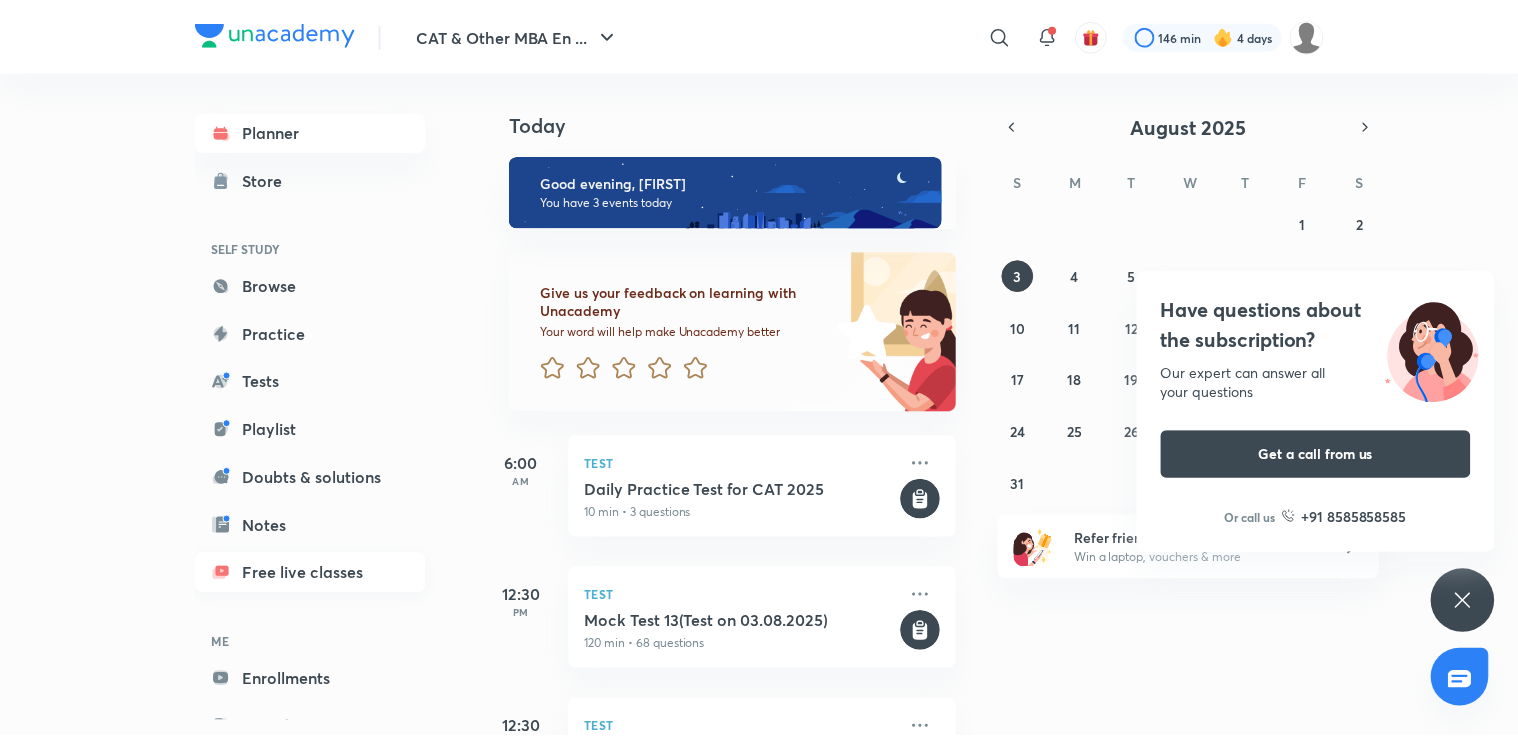 scroll, scrollTop: 65, scrollLeft: 0, axis: vertical 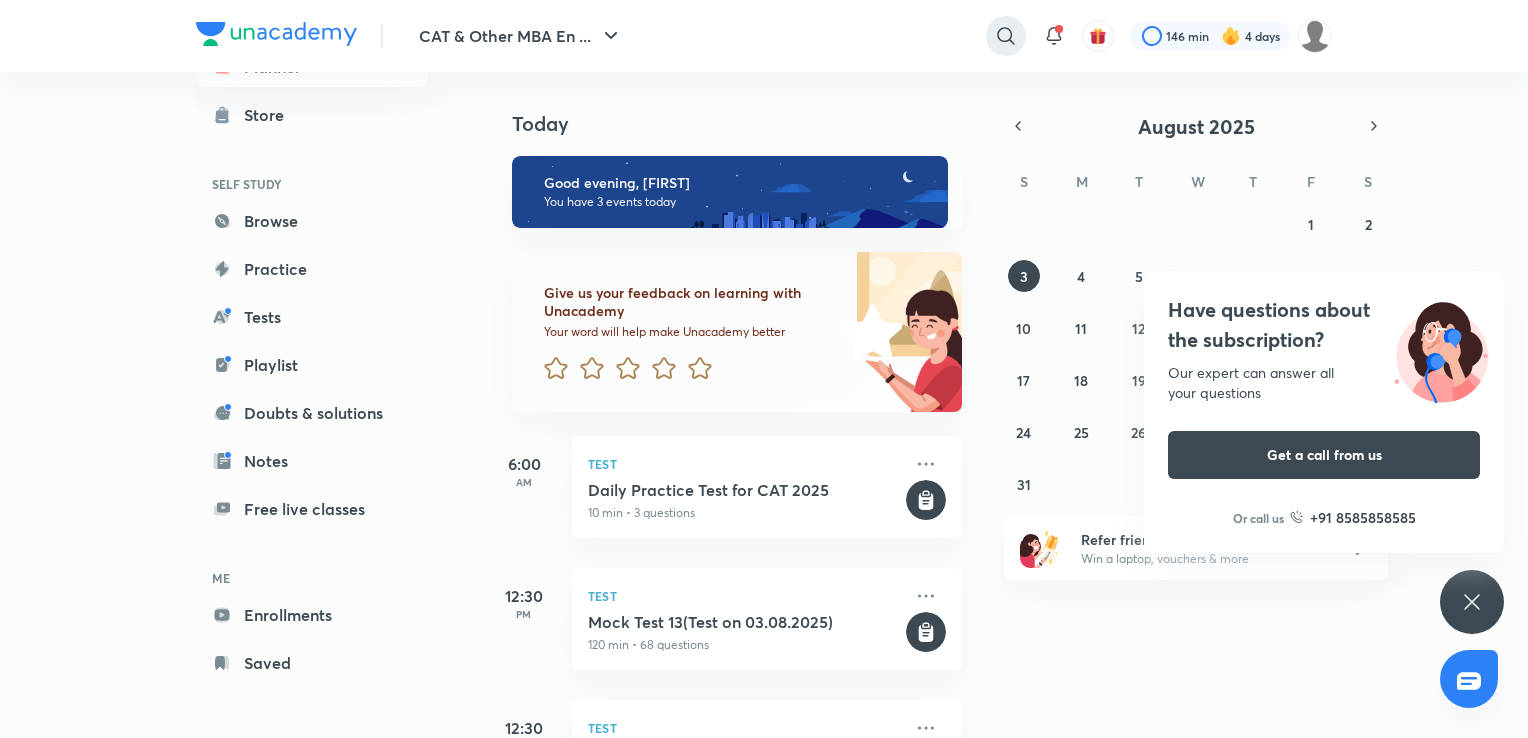 click 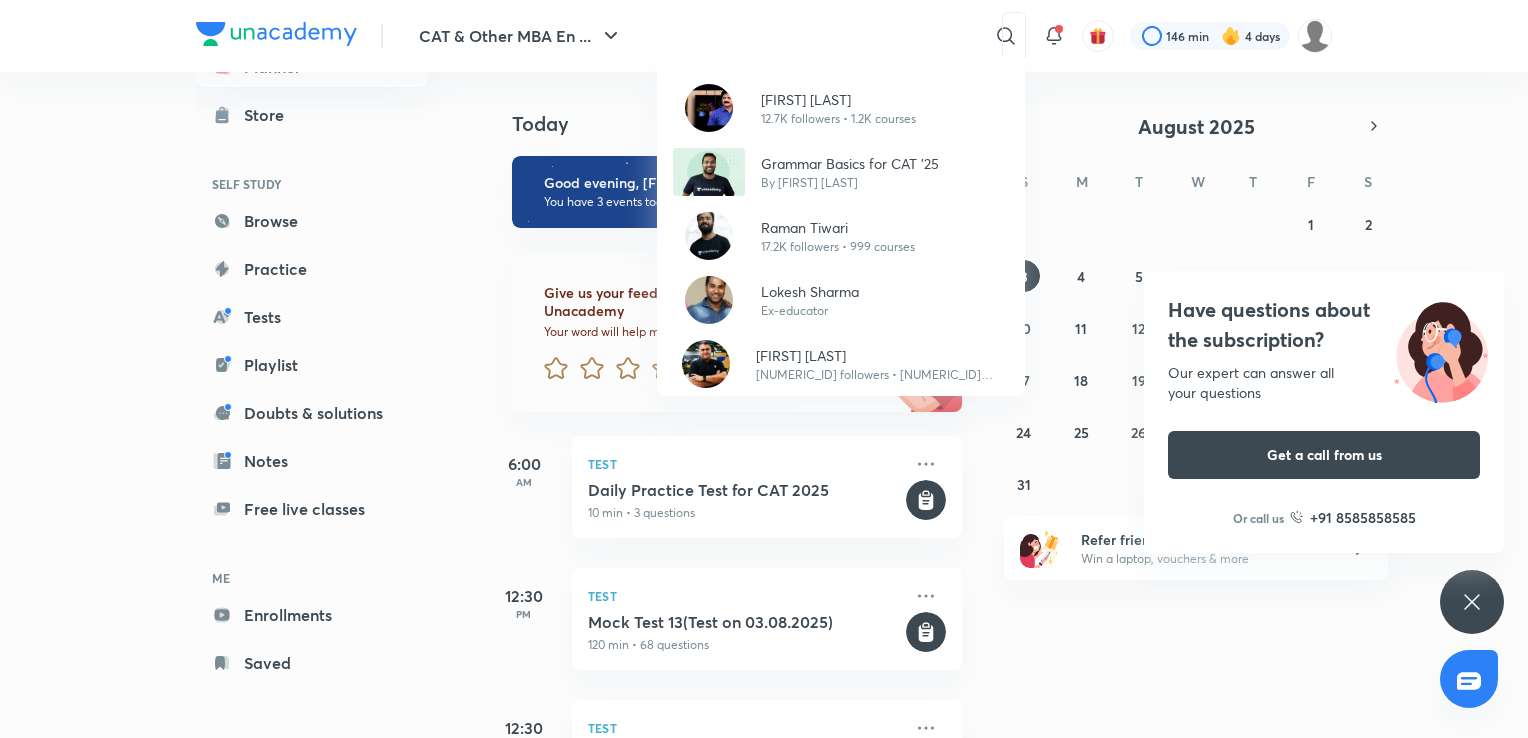 click on "[FIRST] [LAST] [NUMERIC_ID] followers • [NUMERIC_ID] courses [FIRST] [LAST] [NUMERIC_ID] followers • [NUMERIC_ID] courses [FIRST] [LAST] Ex-educator [FIRST] [LAST] [NUMERIC_ID] followers • [NUMERIC_ID] courses" at bounding box center (764, 369) 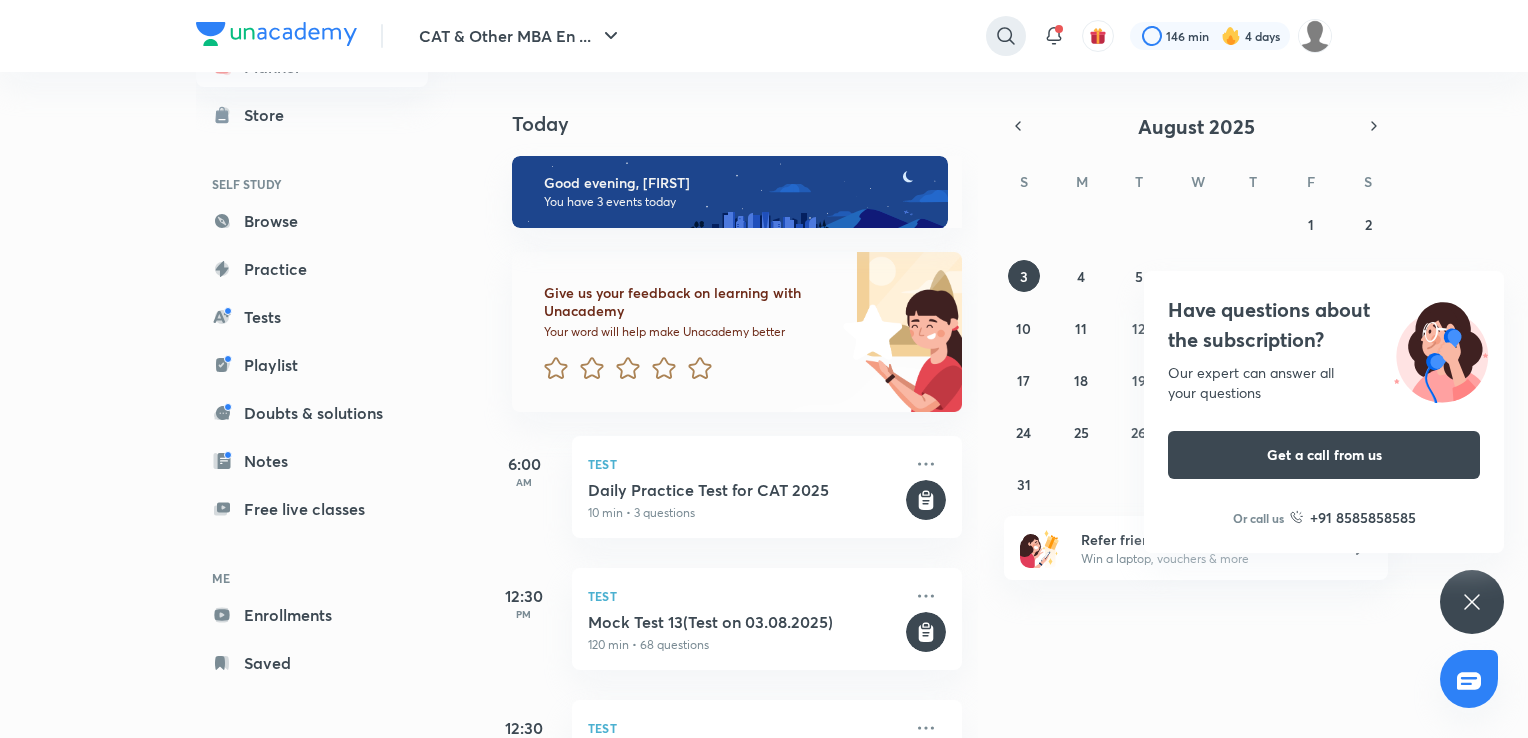 click at bounding box center (1006, 36) 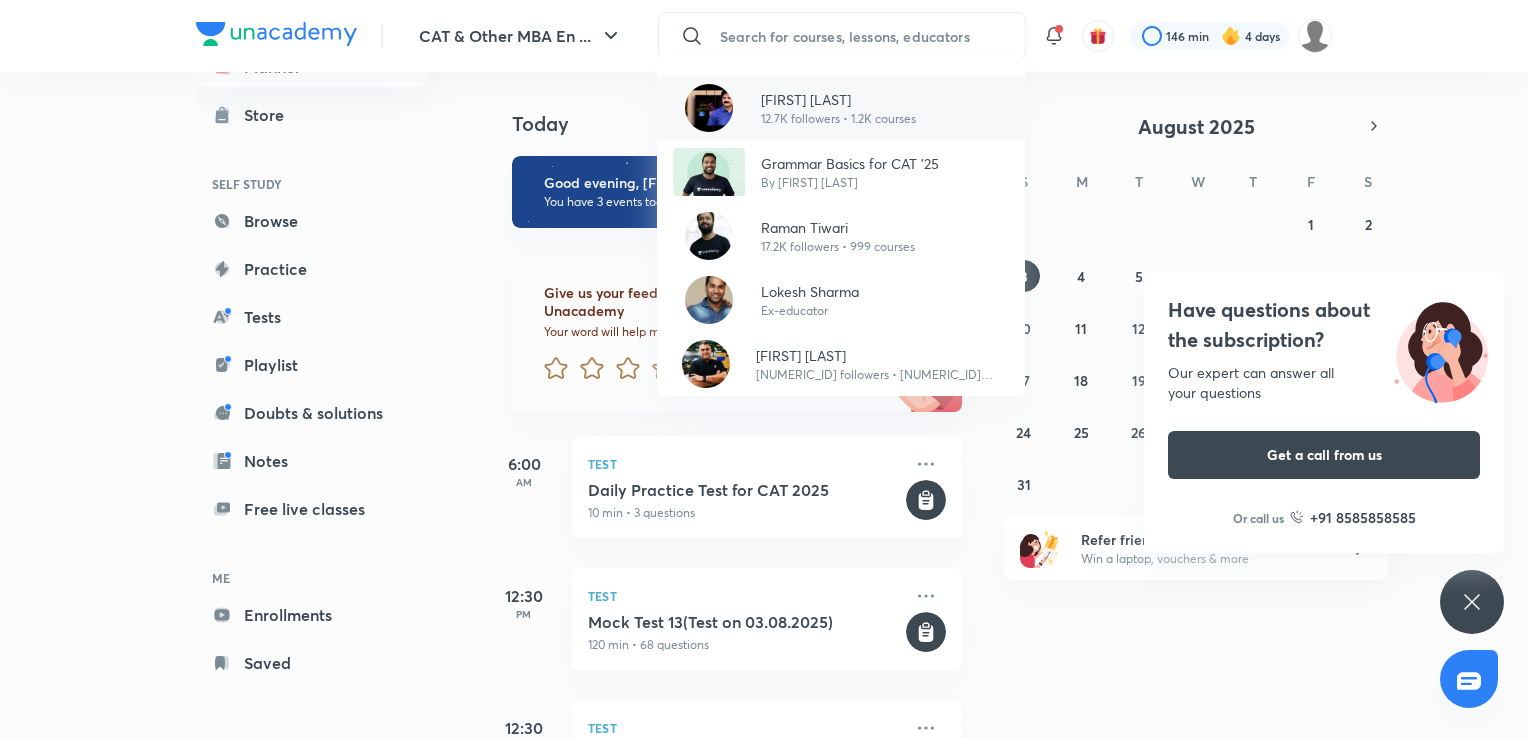 click on "[FIRST] [LAST]" at bounding box center [838, 99] 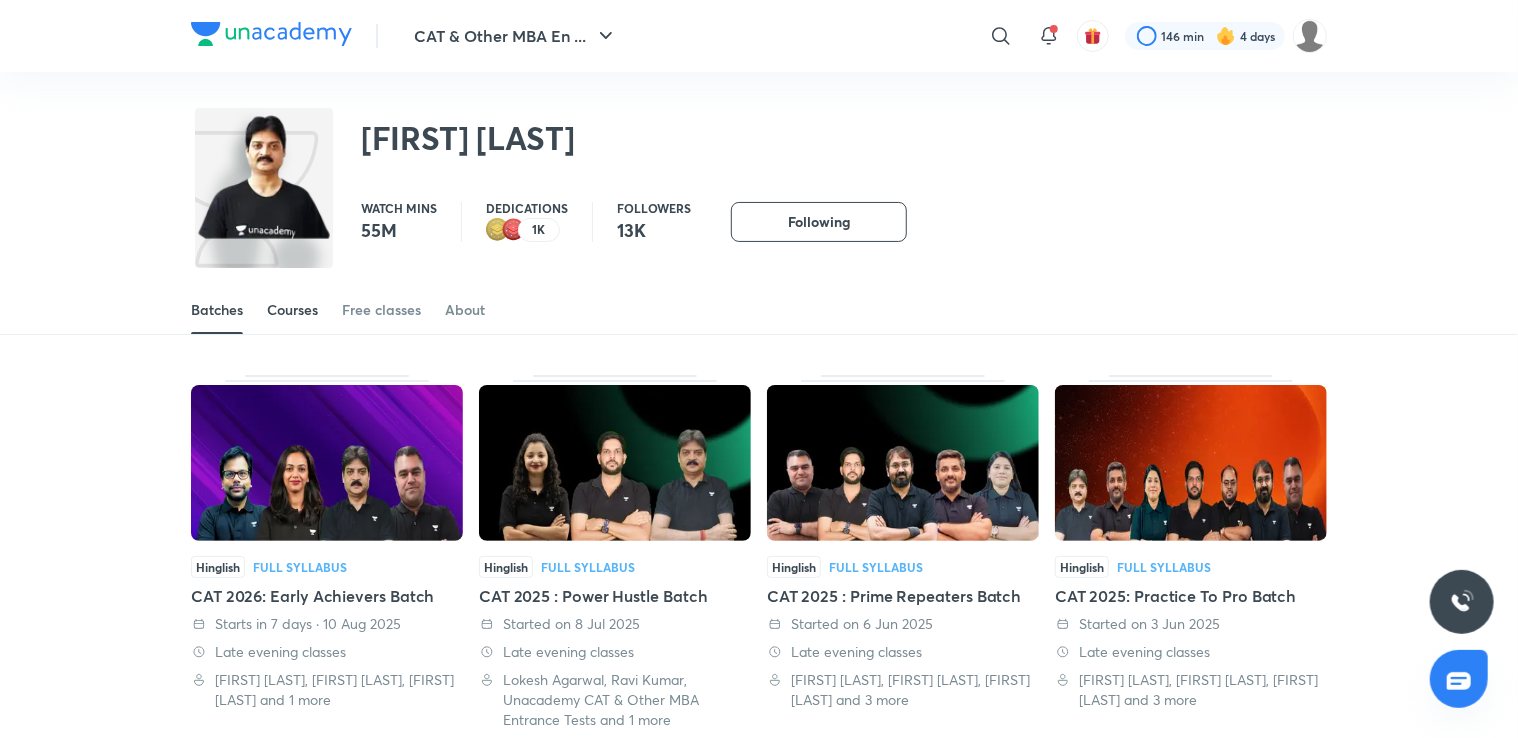 click on "Courses" at bounding box center [292, 310] 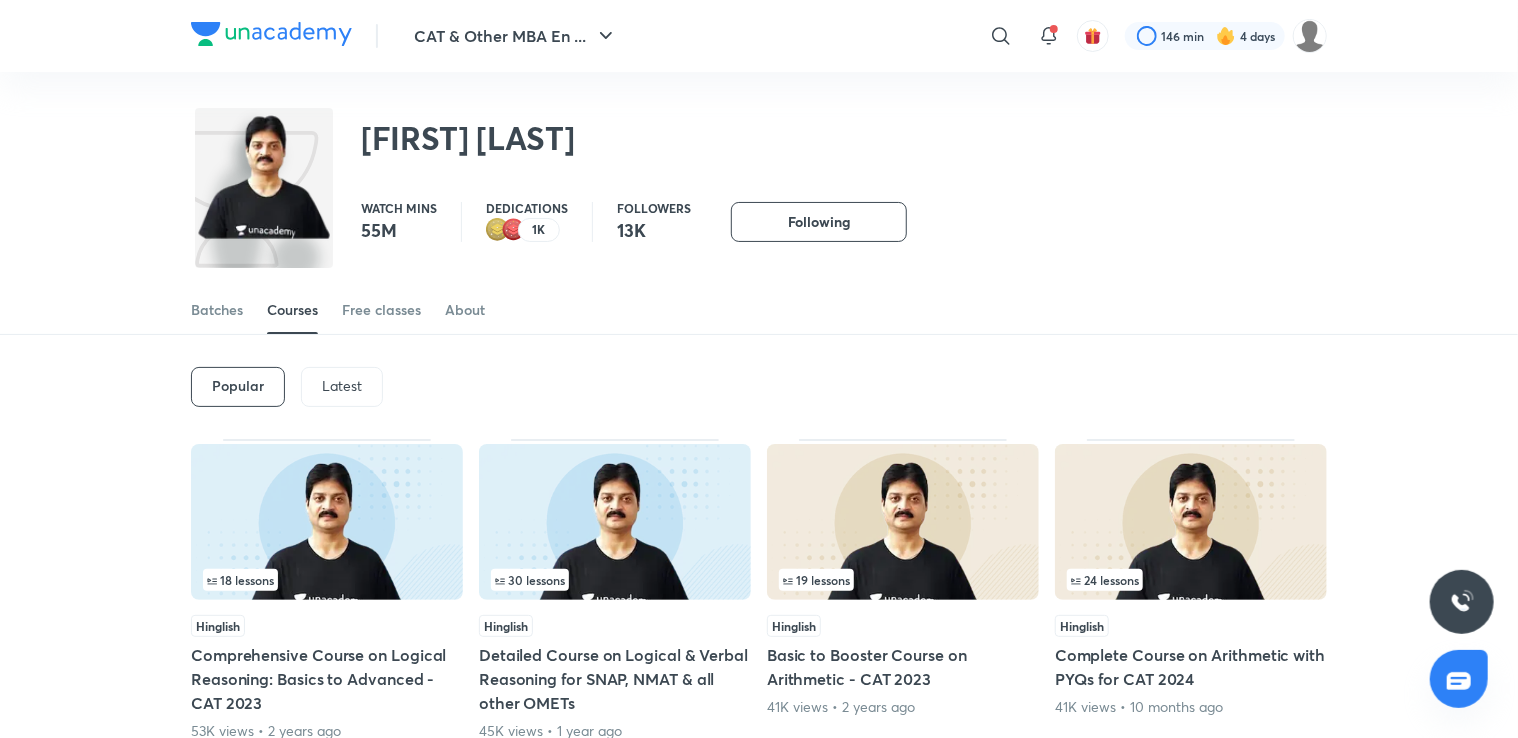 click on "Latest" at bounding box center (342, 386) 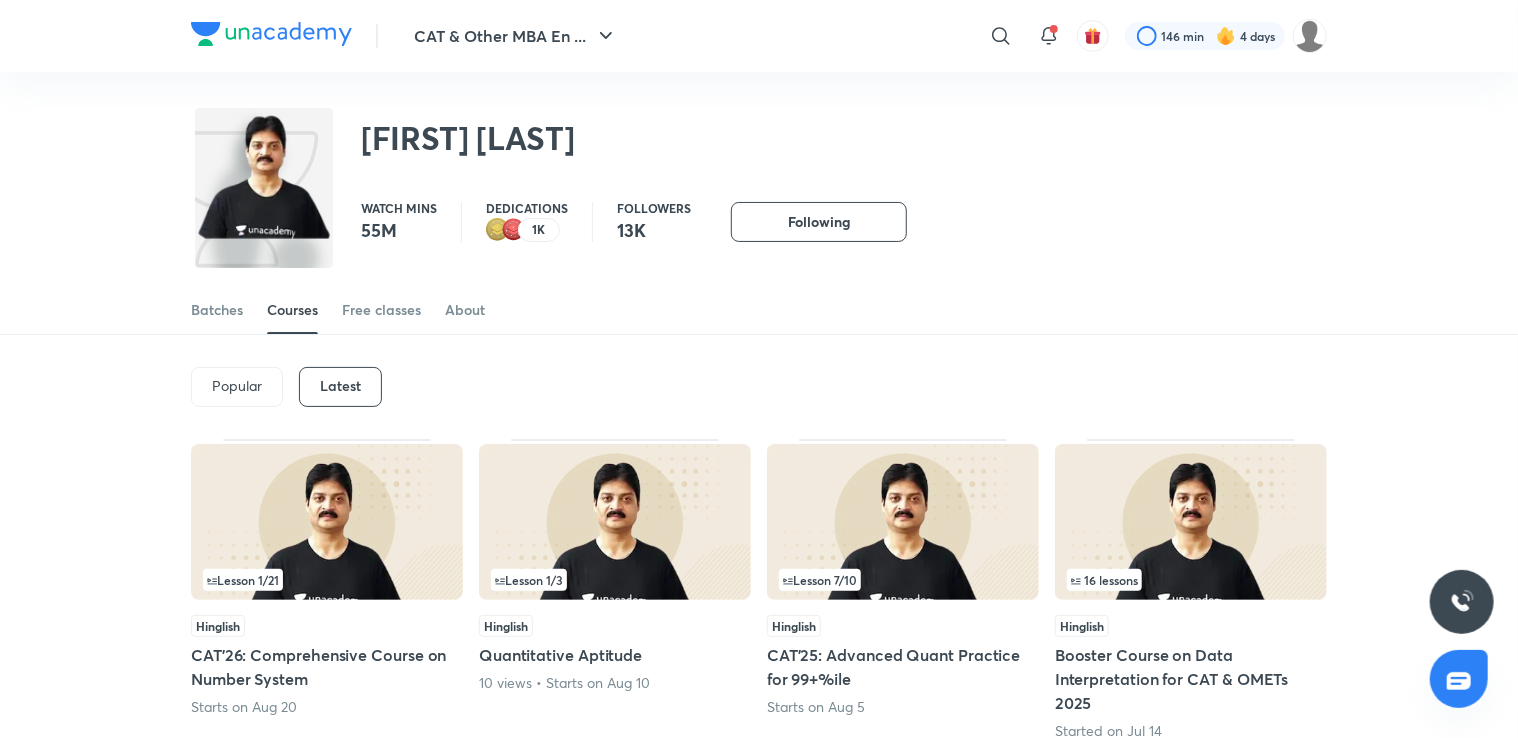 click on "Popular Latest" at bounding box center (759, 387) 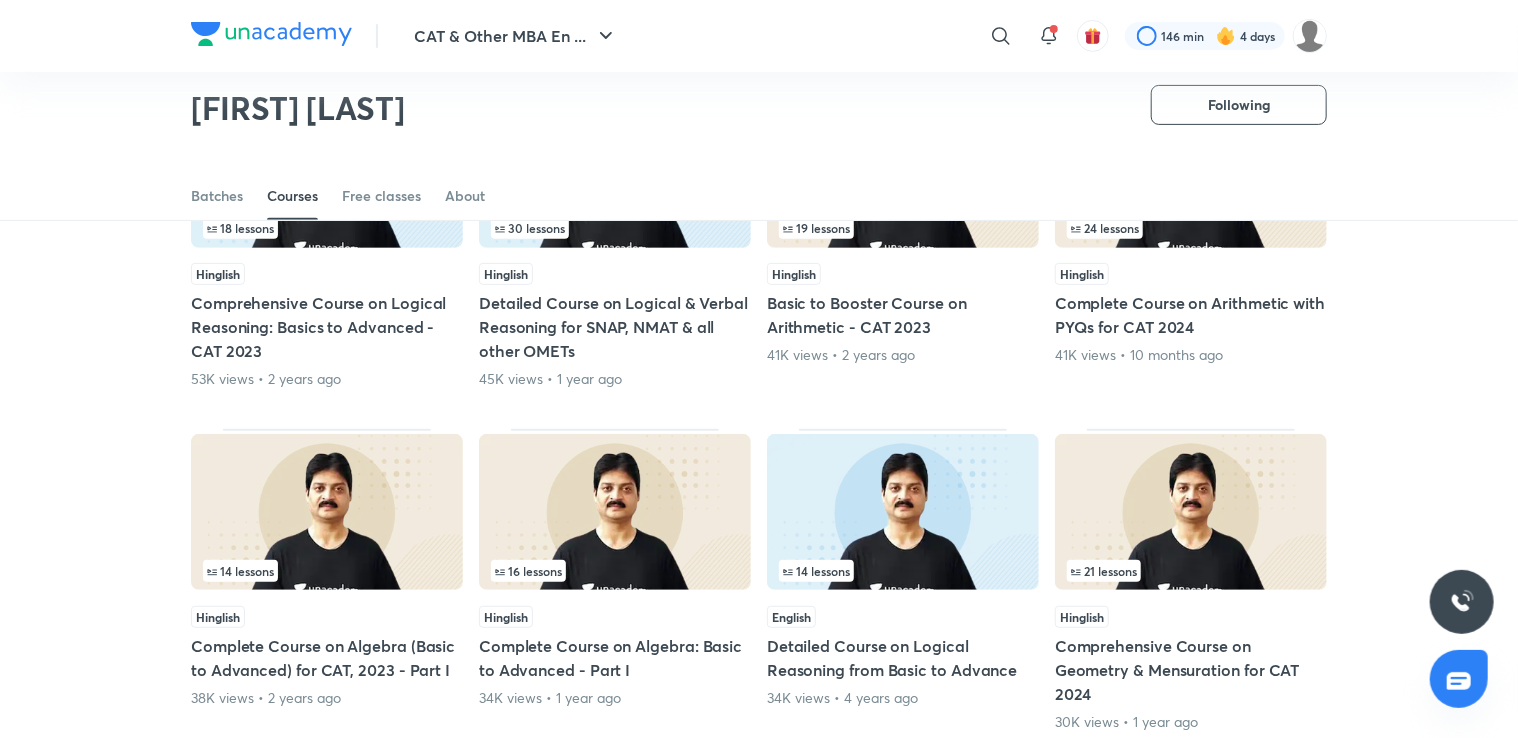 scroll, scrollTop: 0, scrollLeft: 0, axis: both 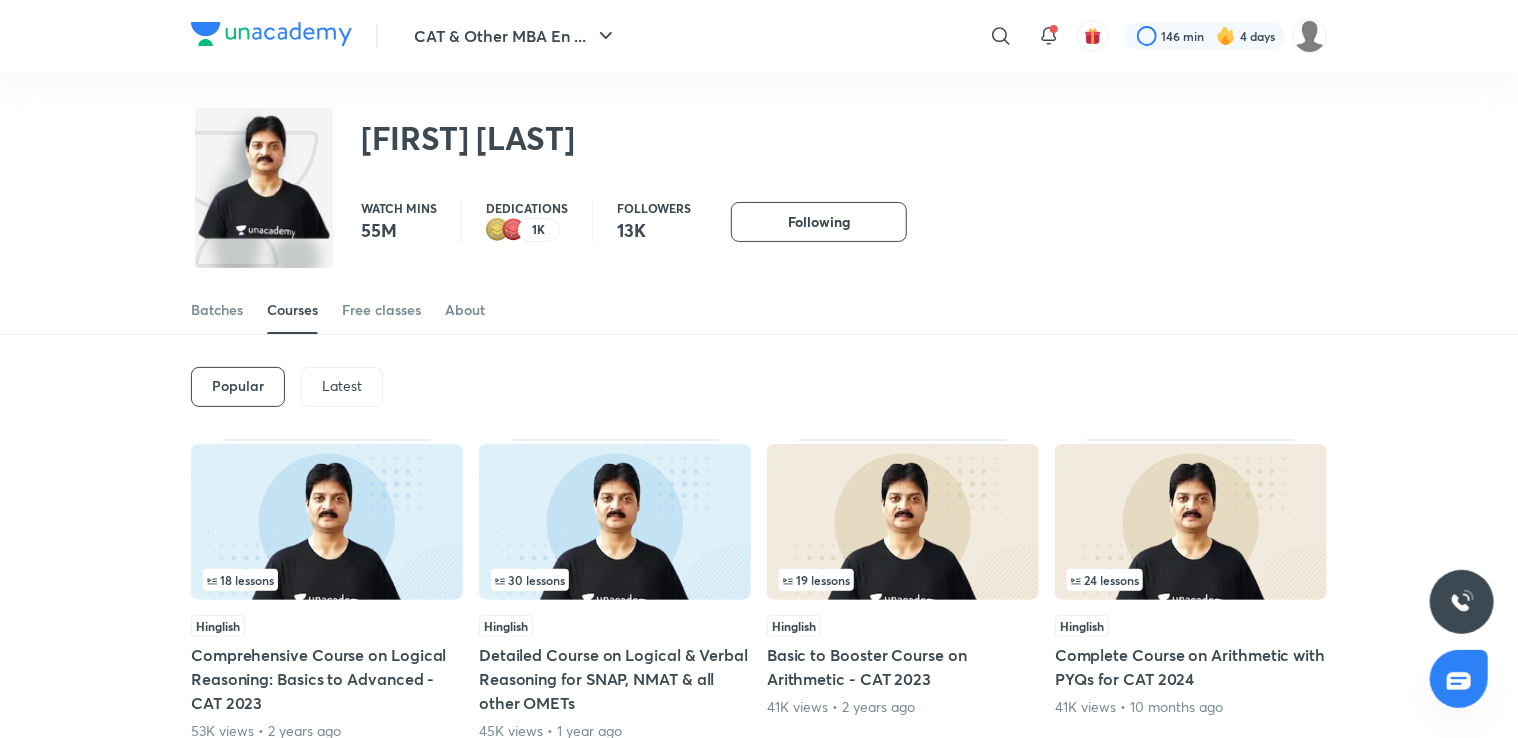 click on "Latest" at bounding box center [342, 386] 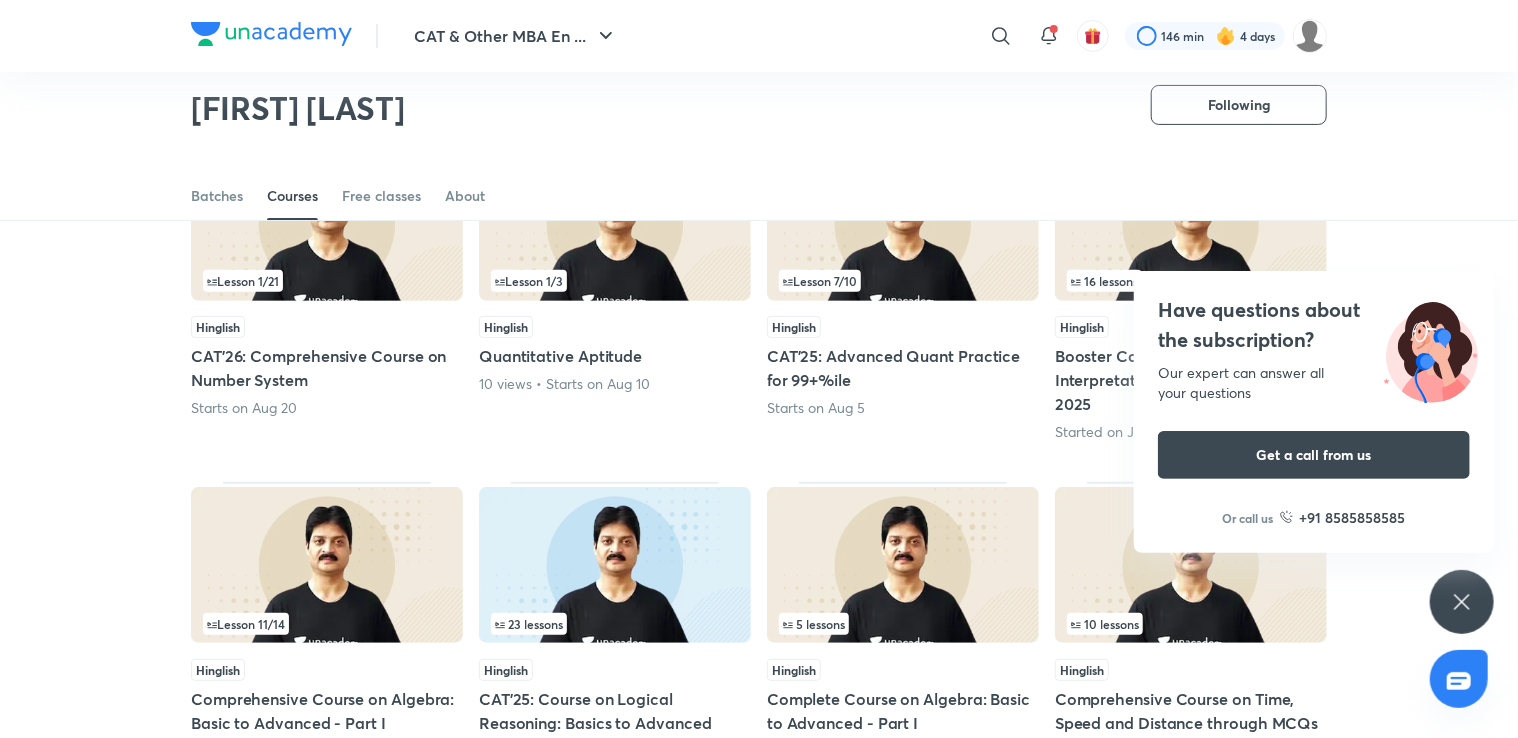scroll, scrollTop: 240, scrollLeft: 0, axis: vertical 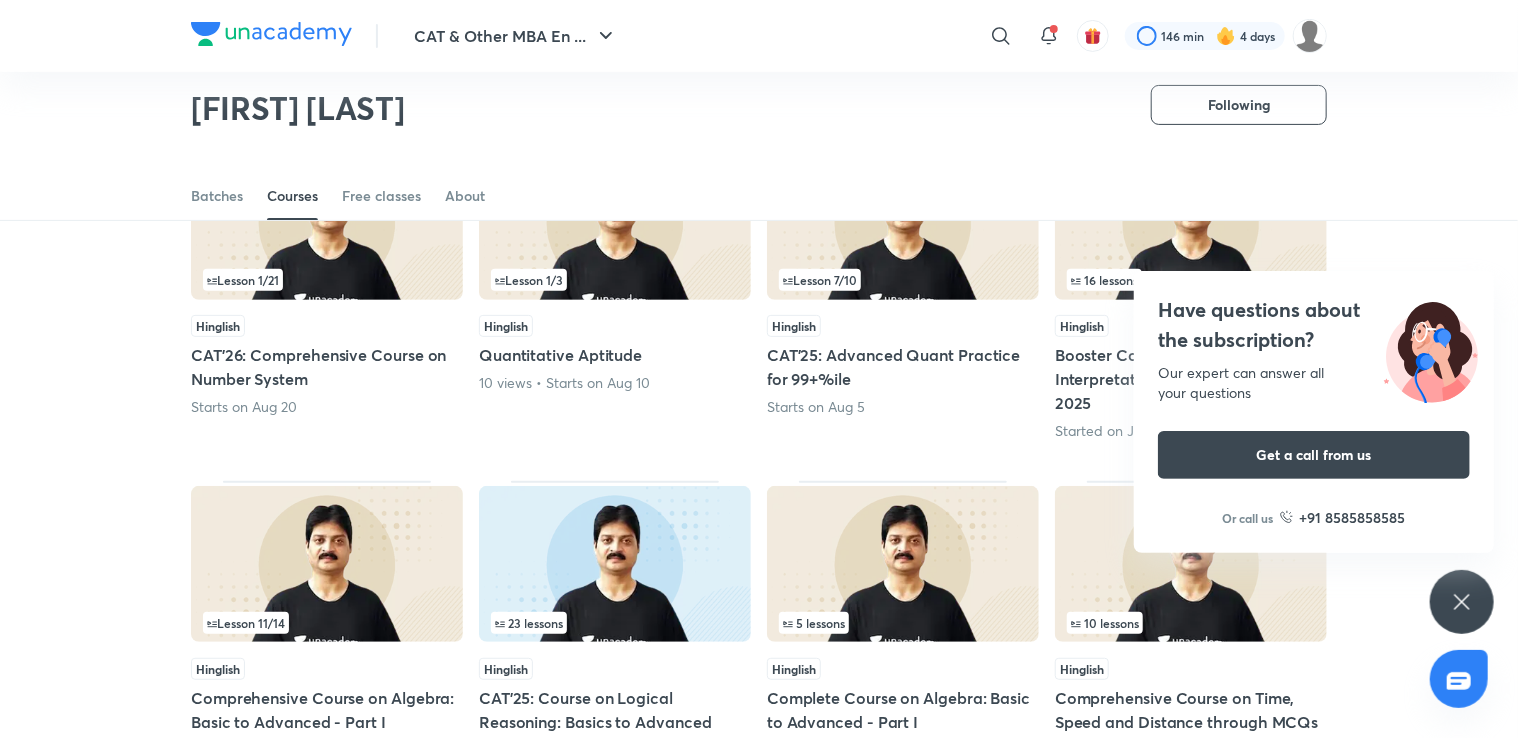 click 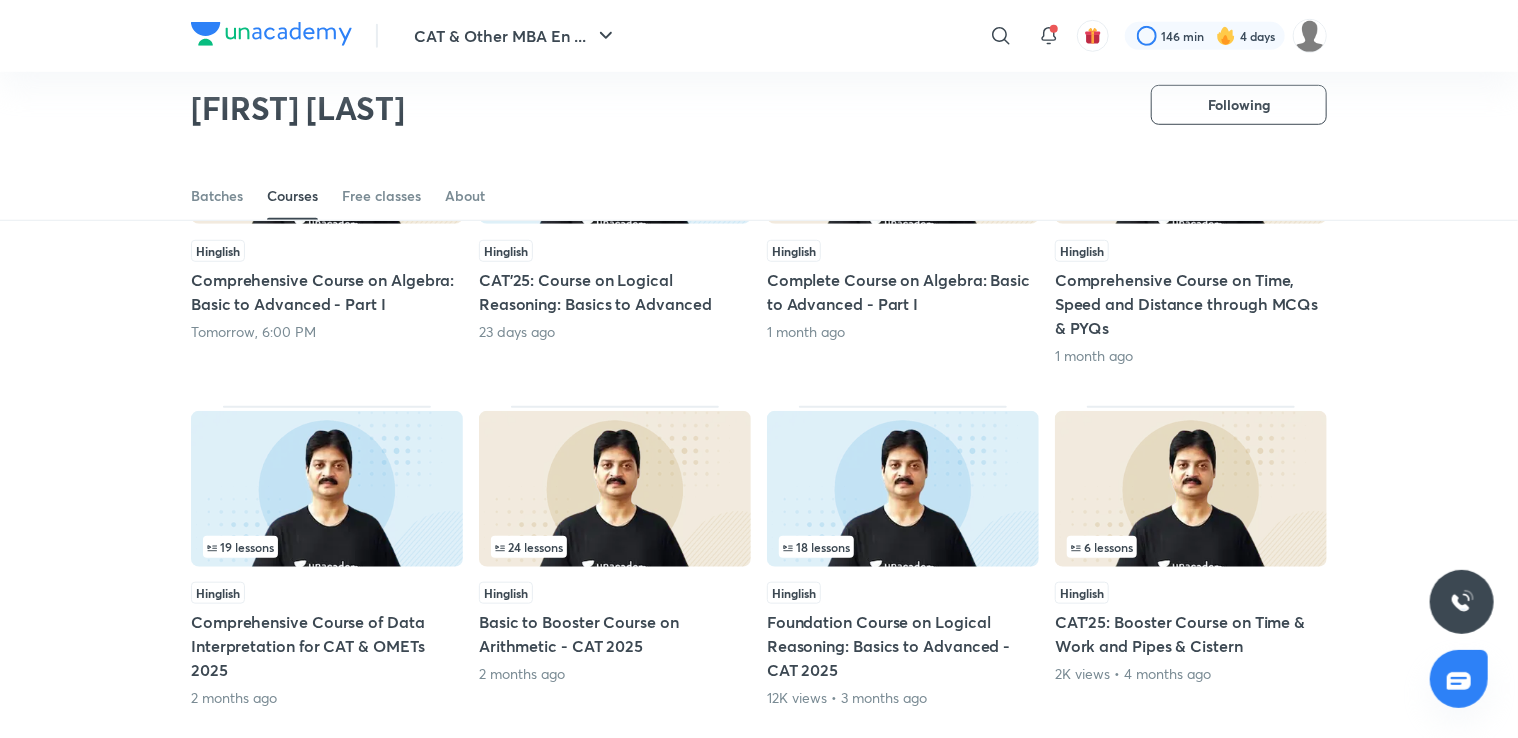 scroll, scrollTop: 656, scrollLeft: 0, axis: vertical 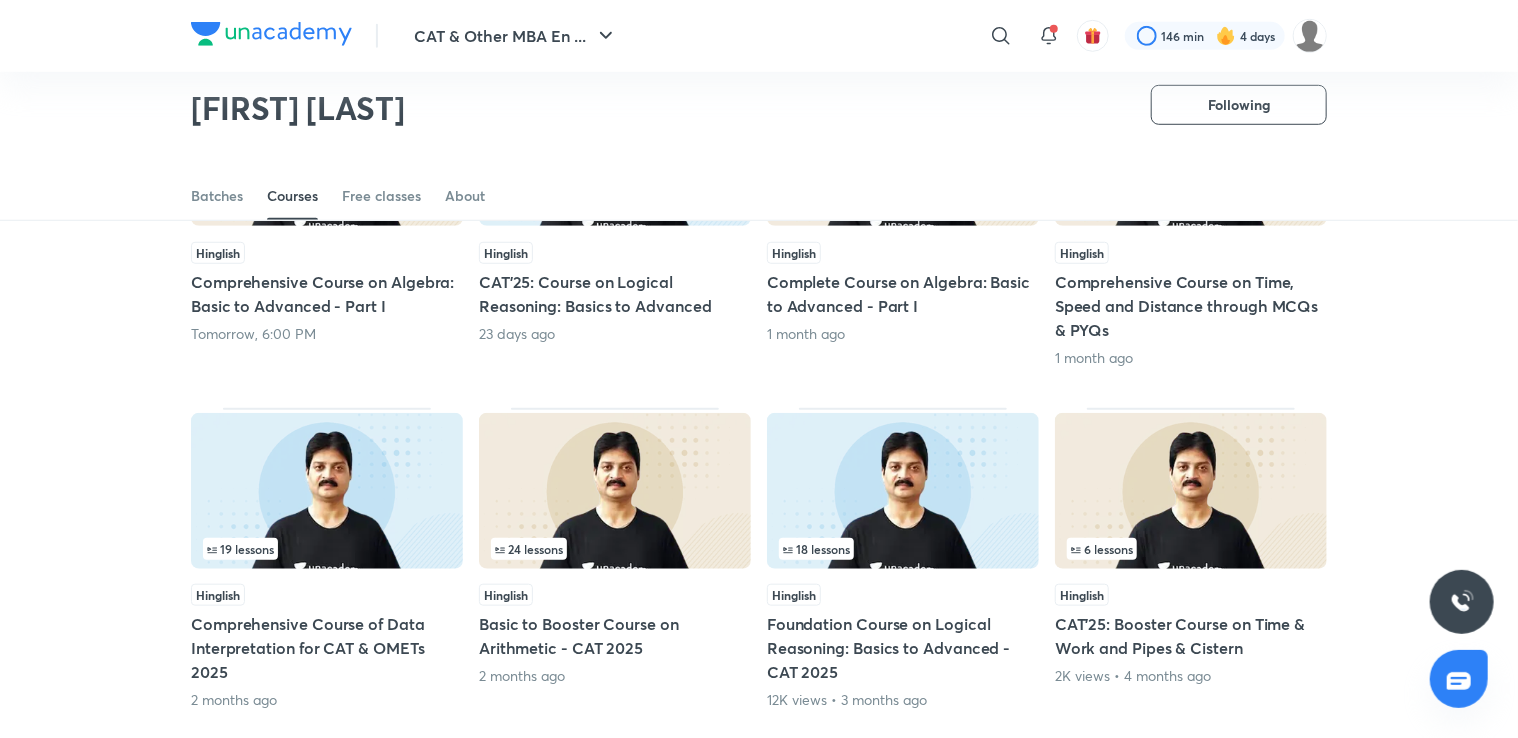 click on "24   lessons" at bounding box center (615, 549) 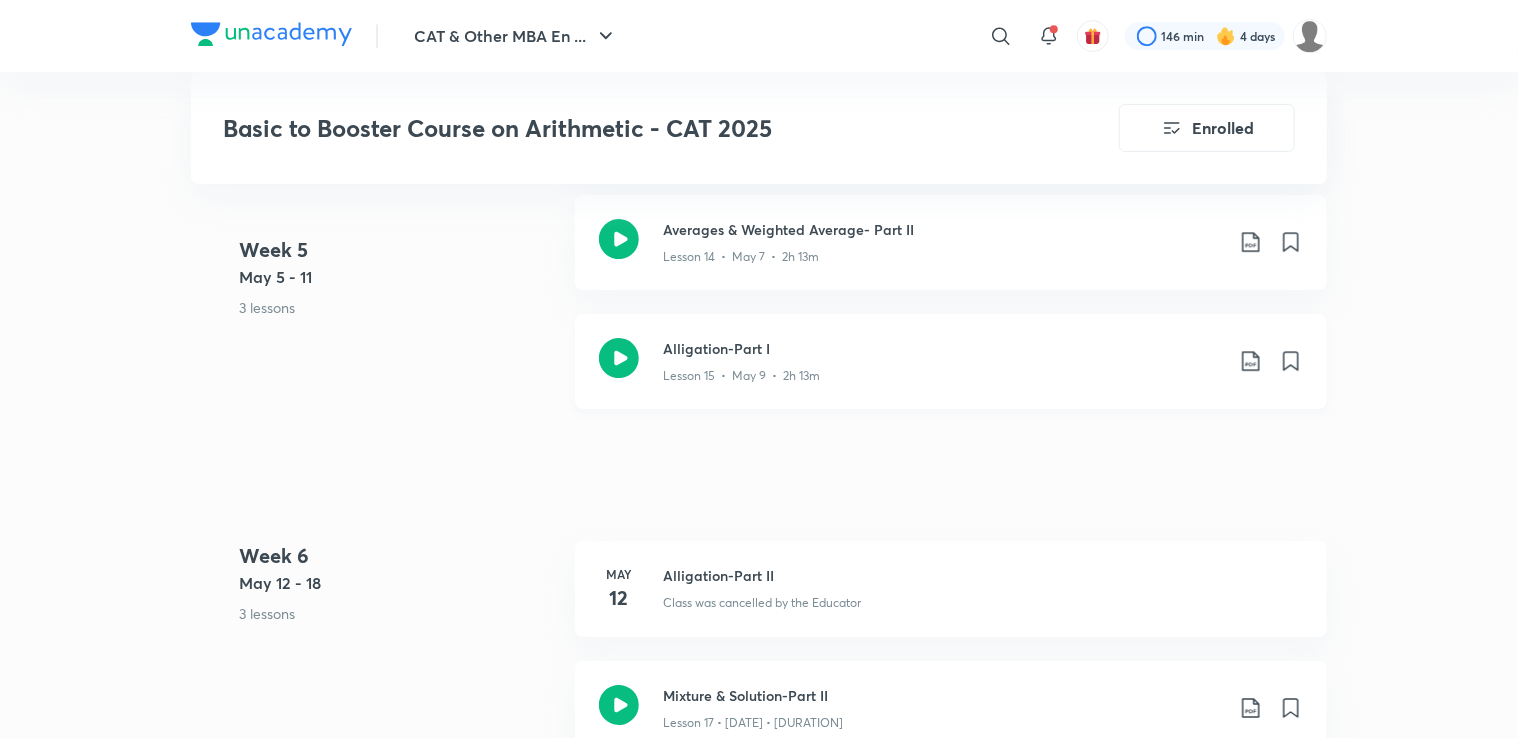 scroll, scrollTop: 3180, scrollLeft: 0, axis: vertical 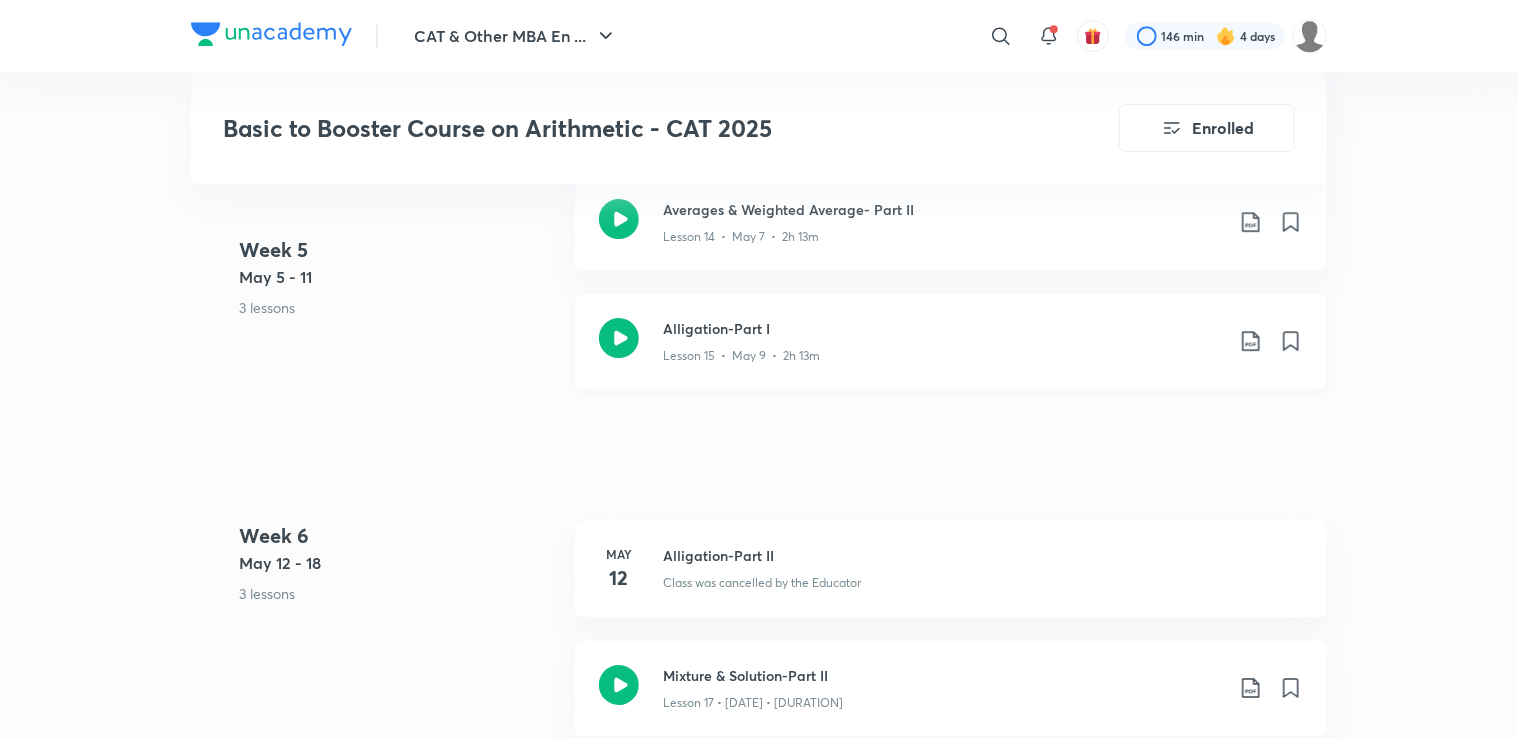 click 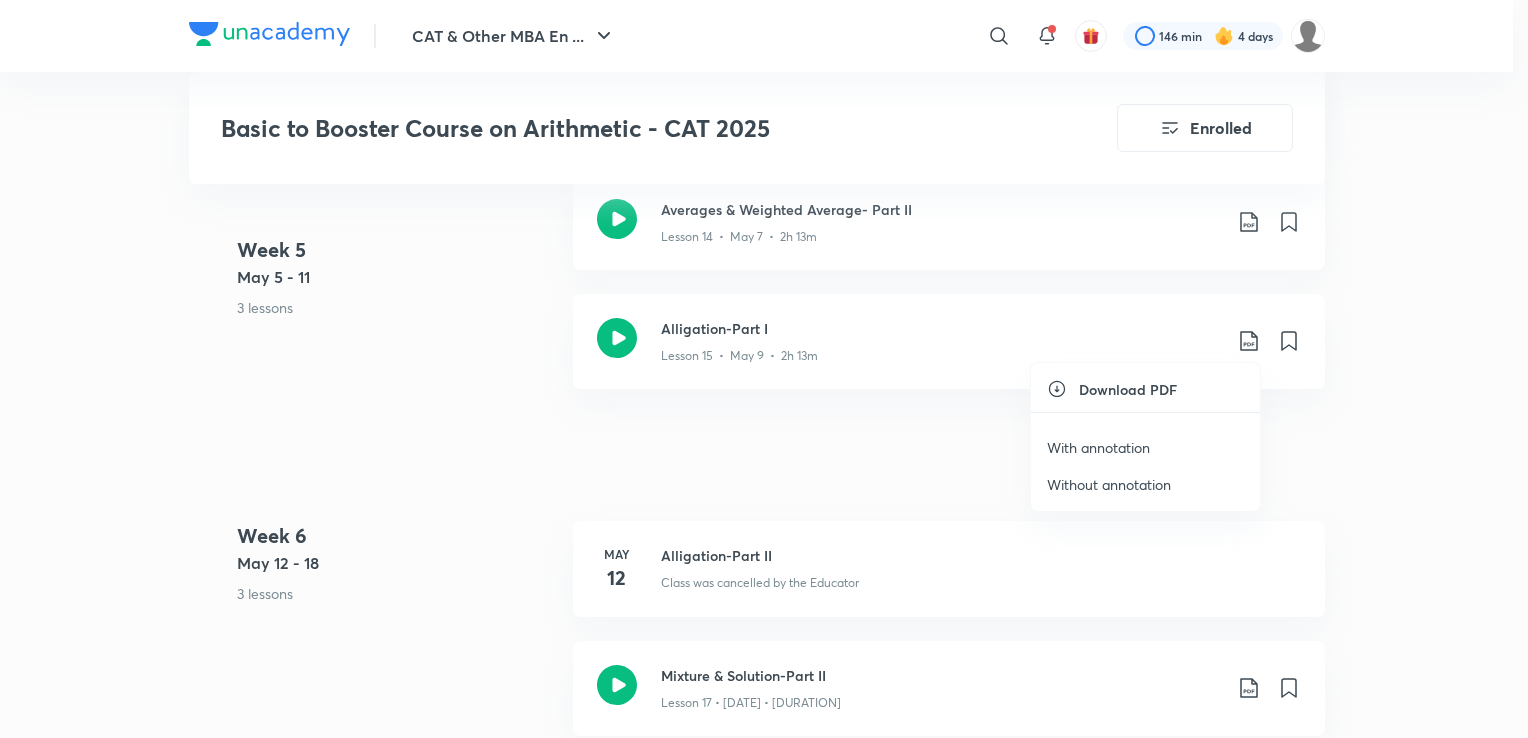 click on "With annotation" at bounding box center (1098, 447) 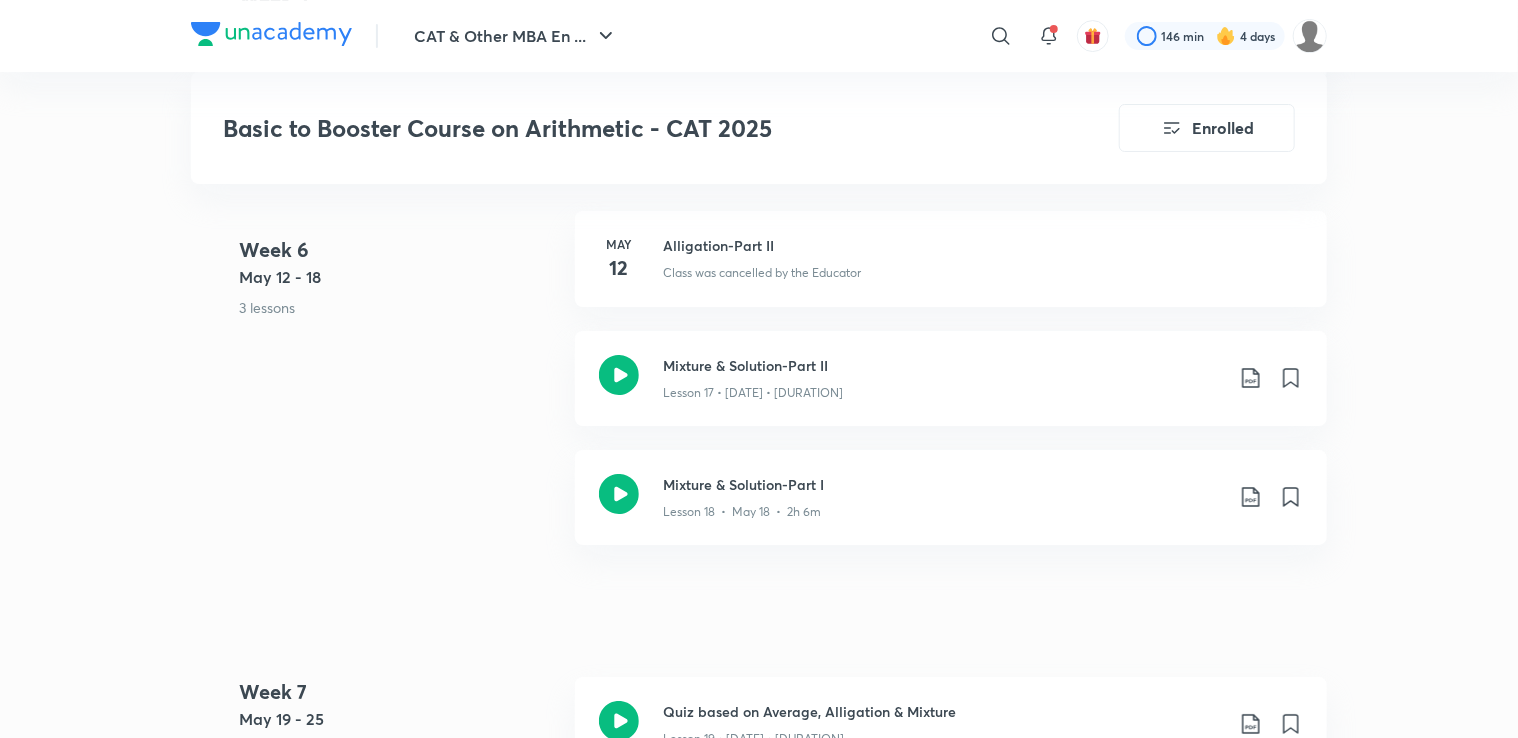 scroll, scrollTop: 3491, scrollLeft: 0, axis: vertical 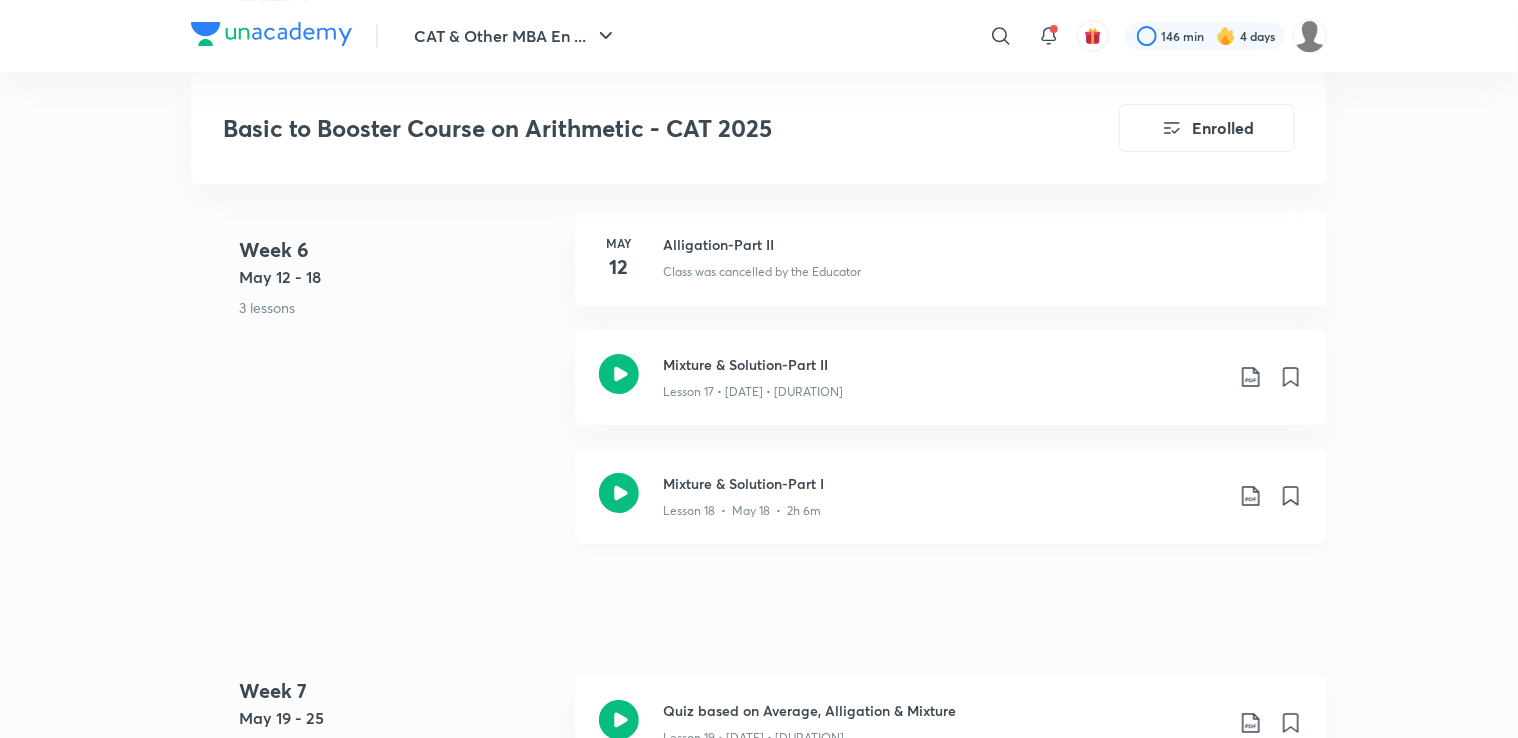 click on "Lesson 18  •  May 18  •  2h 6m" at bounding box center (943, -2284) 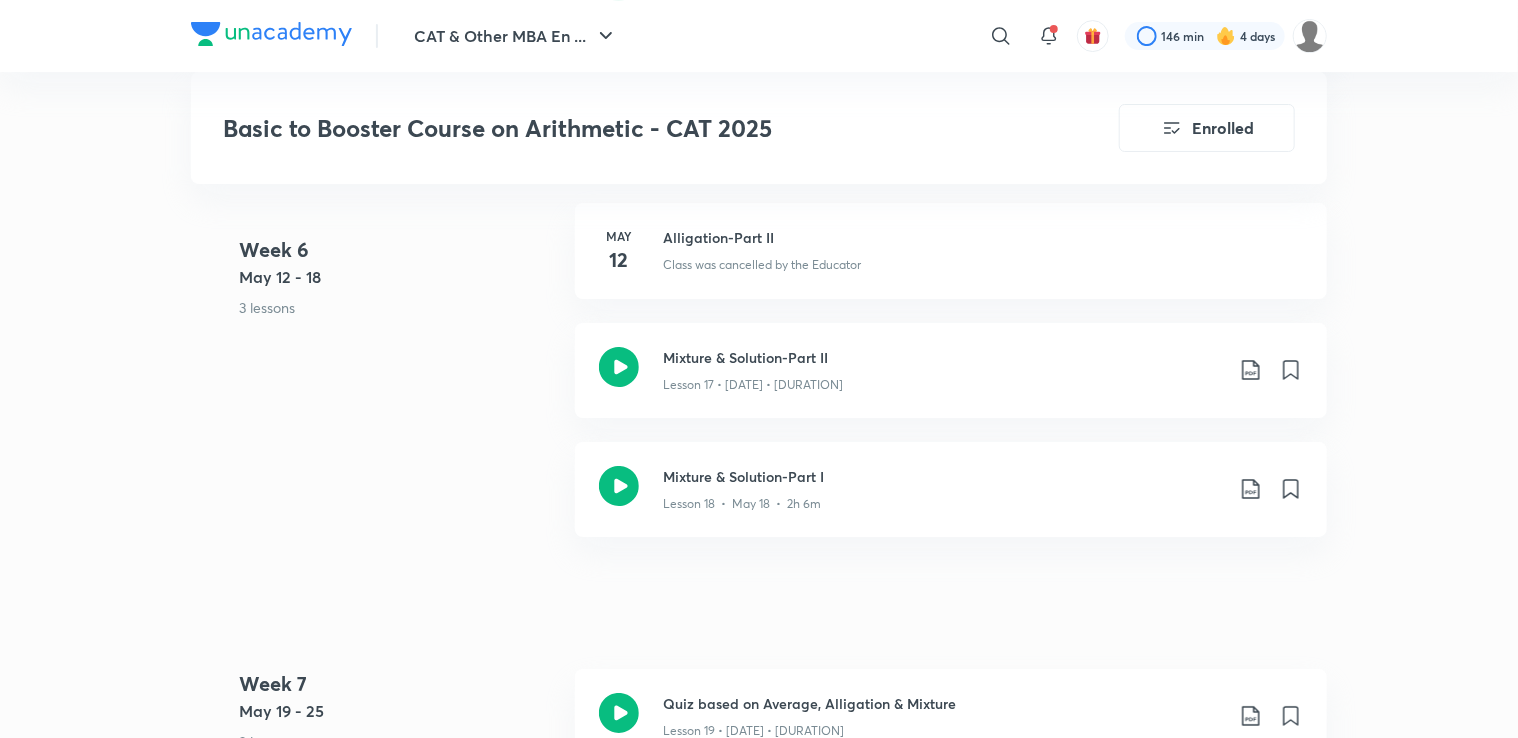 scroll, scrollTop: 3496, scrollLeft: 0, axis: vertical 